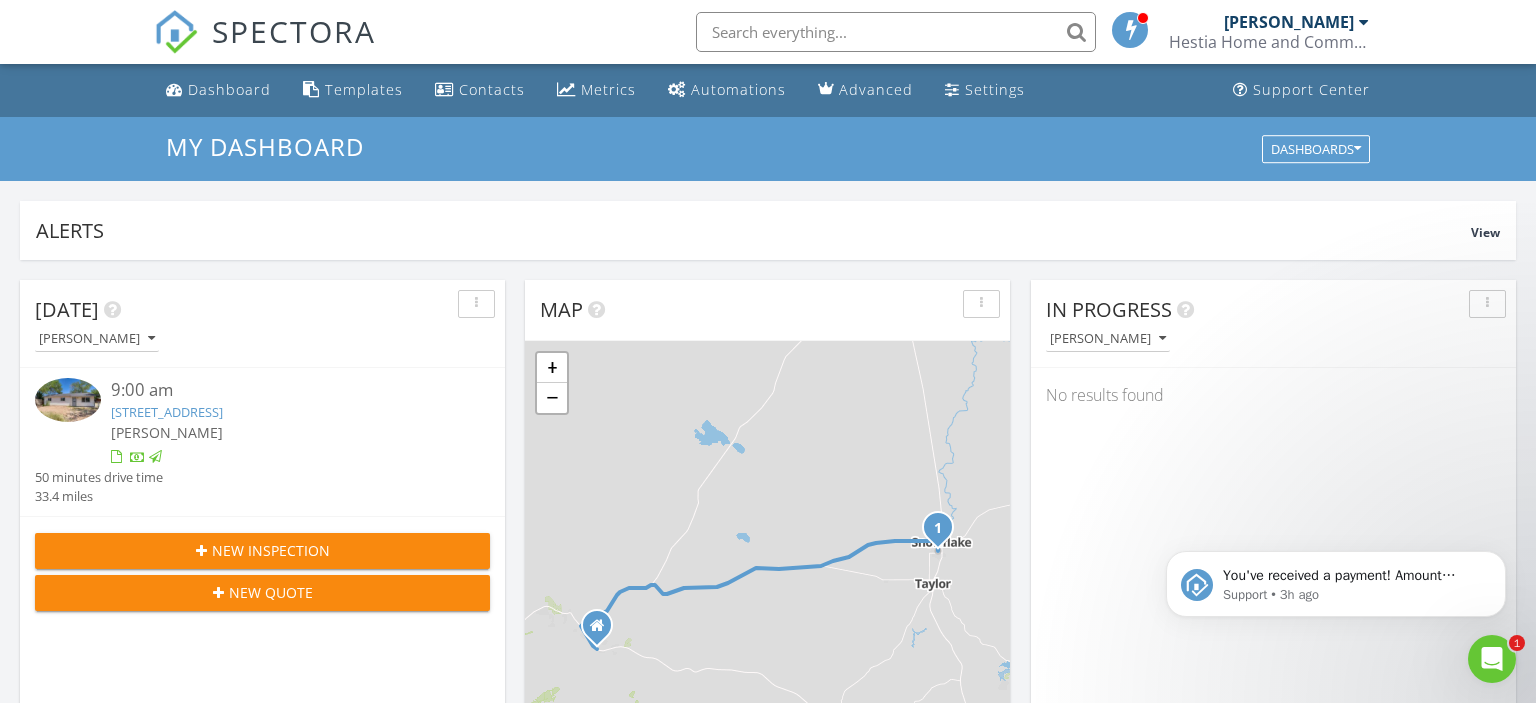 scroll, scrollTop: 0, scrollLeft: 0, axis: both 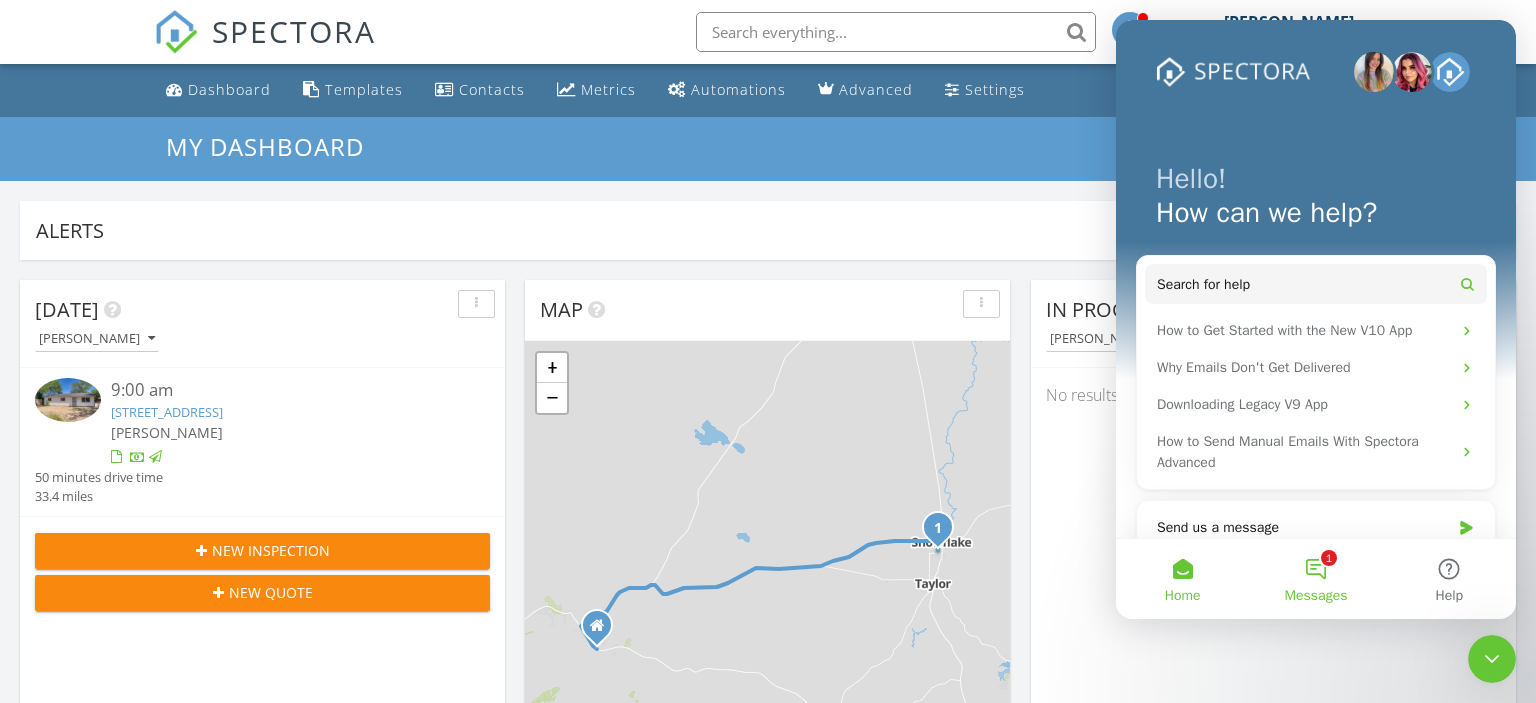 click on "1 Messages" at bounding box center [1315, 579] 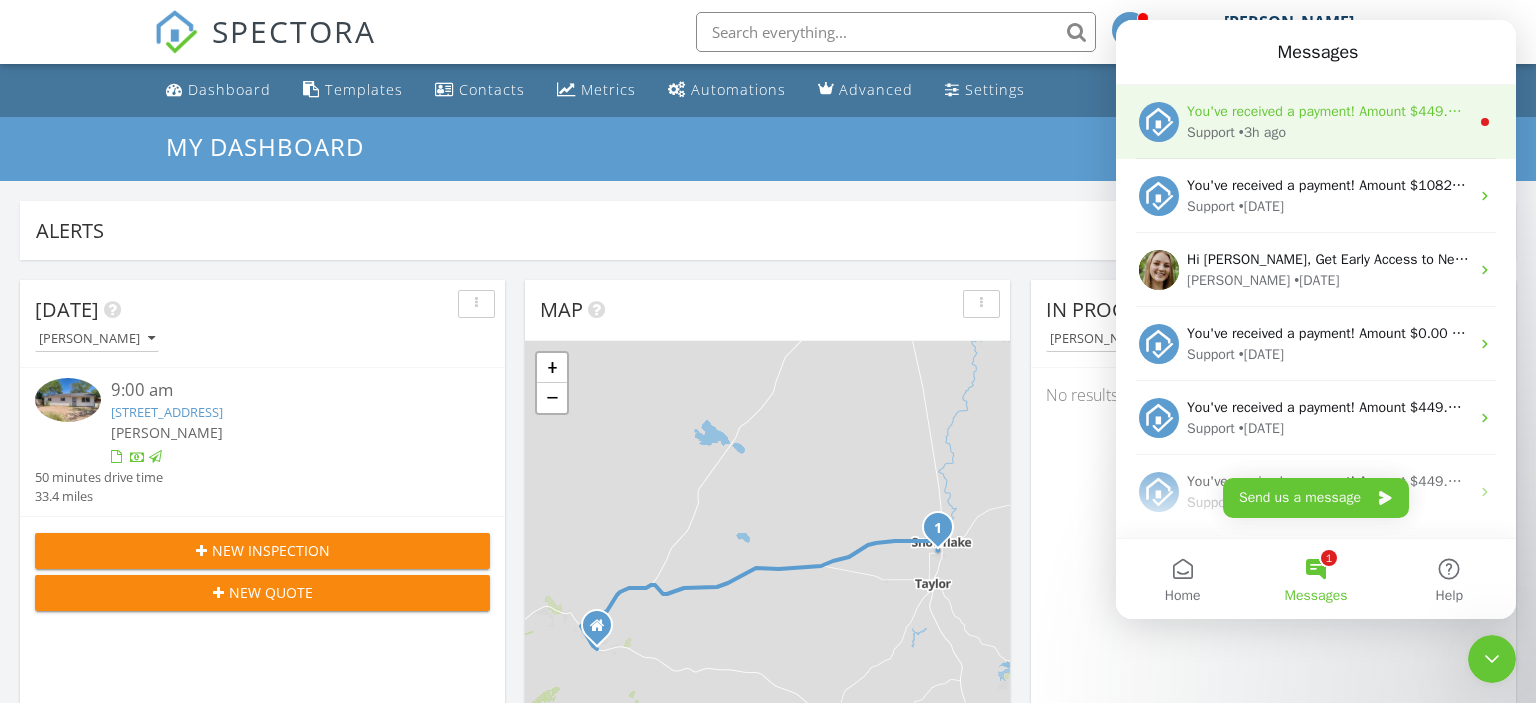 click on "Support" at bounding box center (1211, 132) 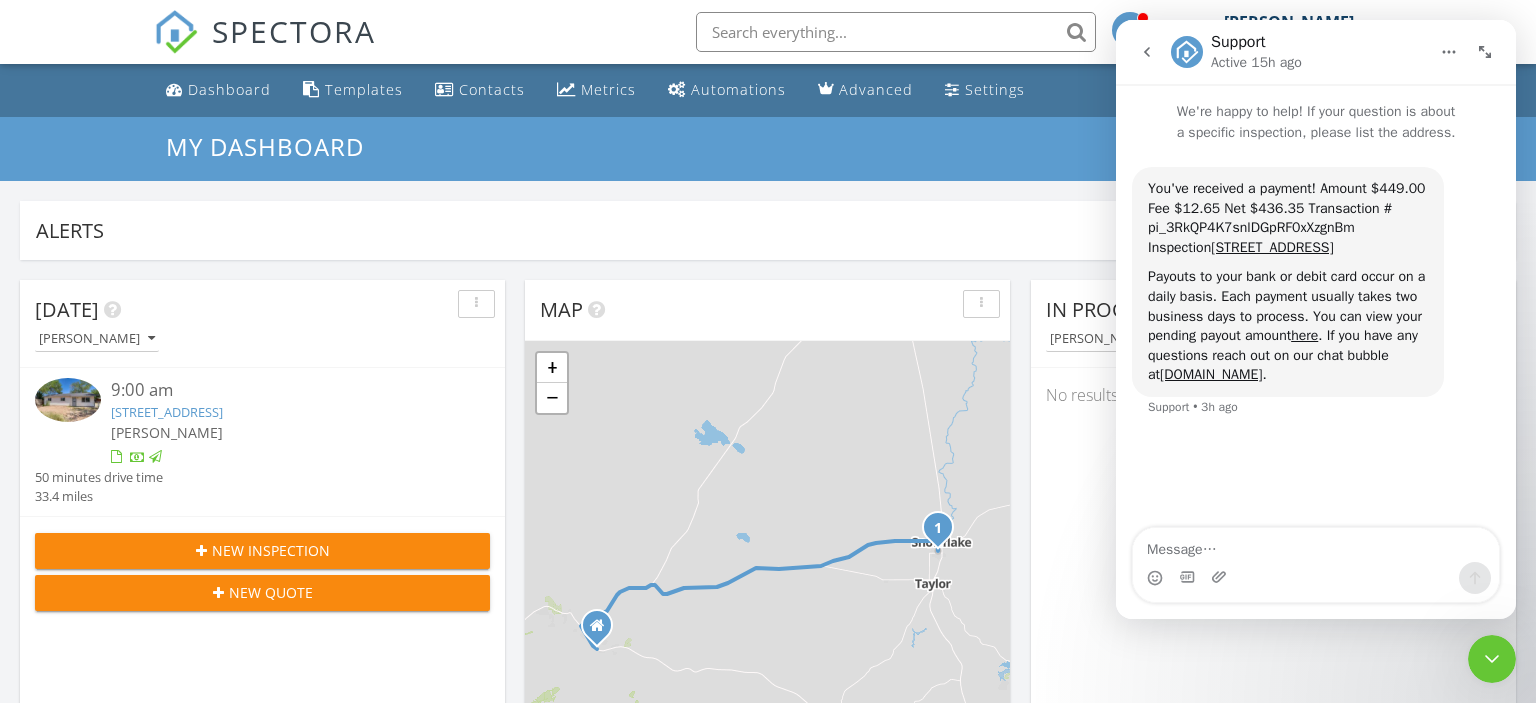 click 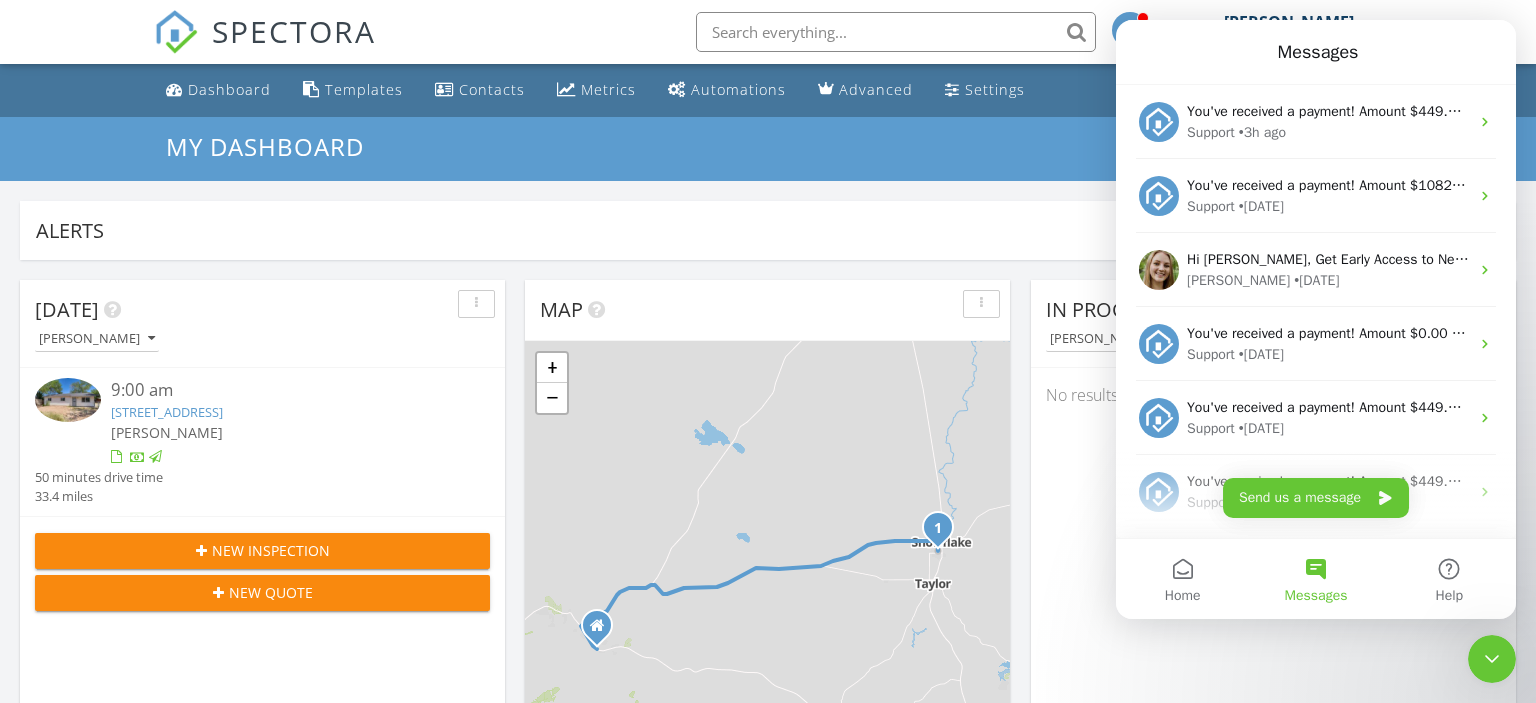 scroll, scrollTop: 0, scrollLeft: 0, axis: both 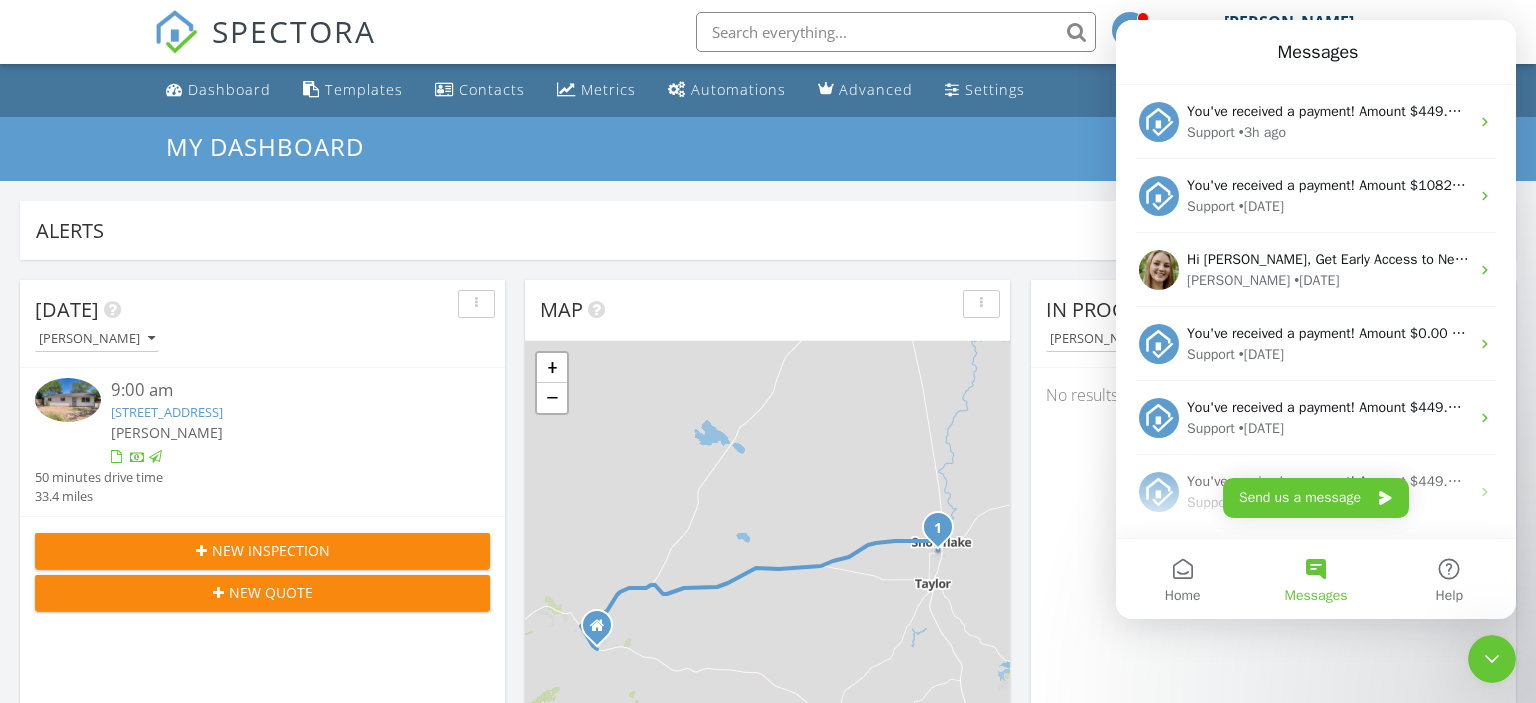 click 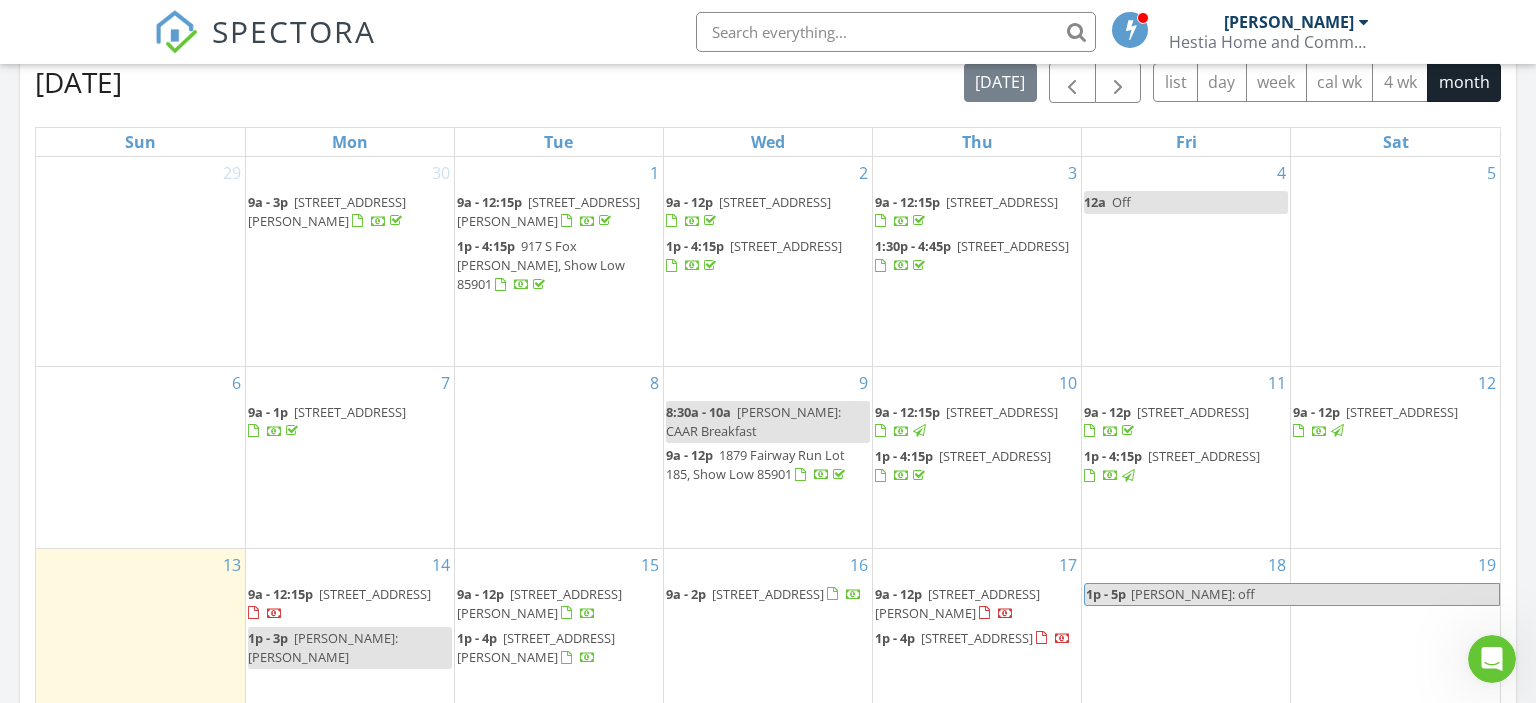 scroll, scrollTop: 1161, scrollLeft: 0, axis: vertical 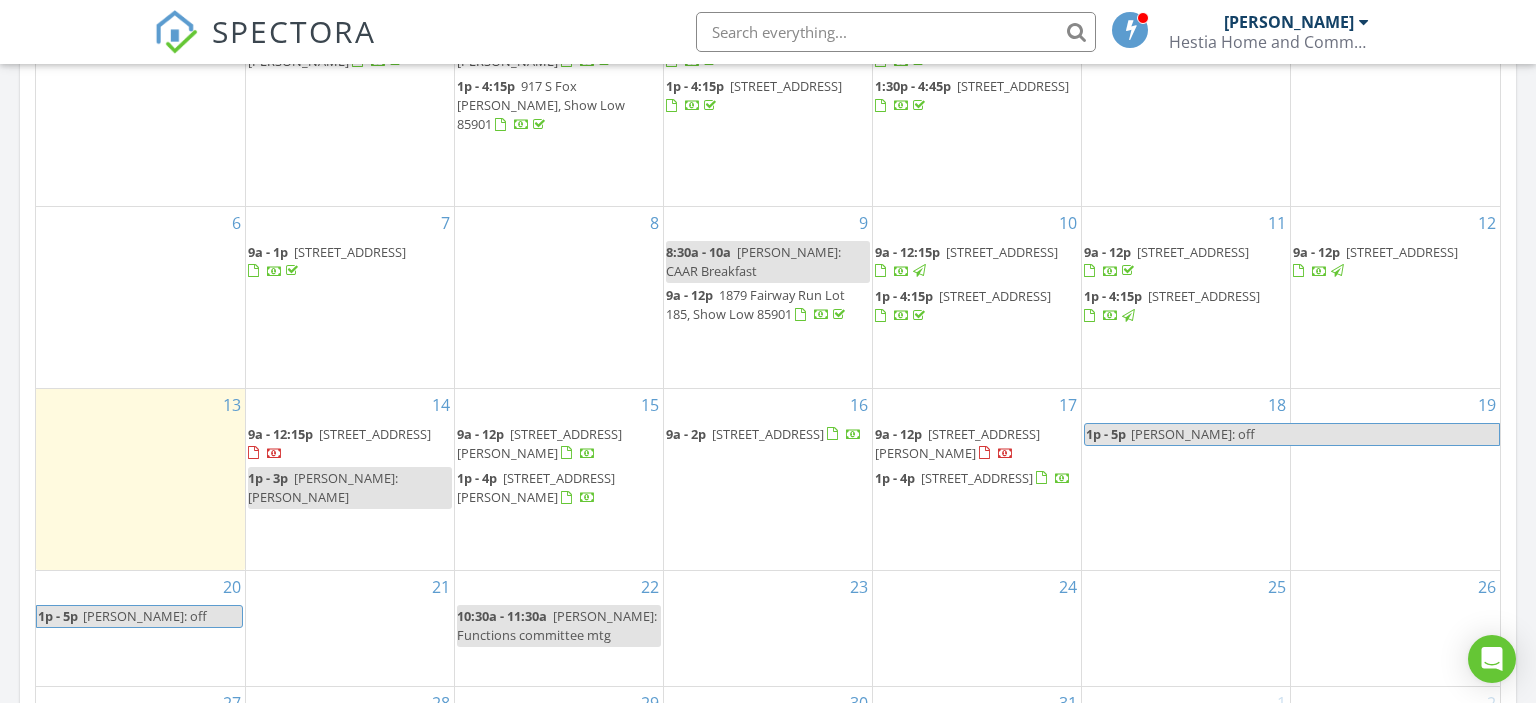 click on "[STREET_ADDRESS]" at bounding box center [375, 434] 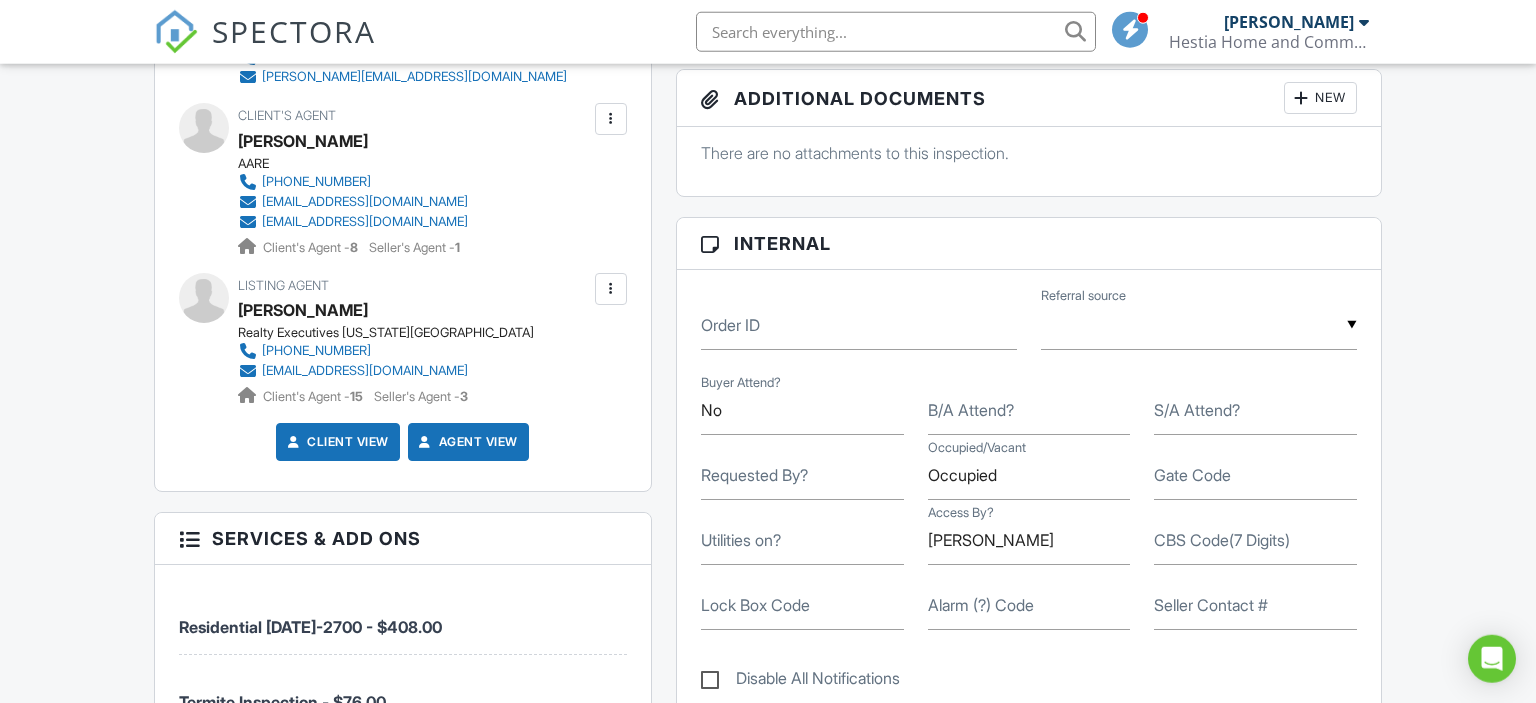 scroll, scrollTop: 844, scrollLeft: 0, axis: vertical 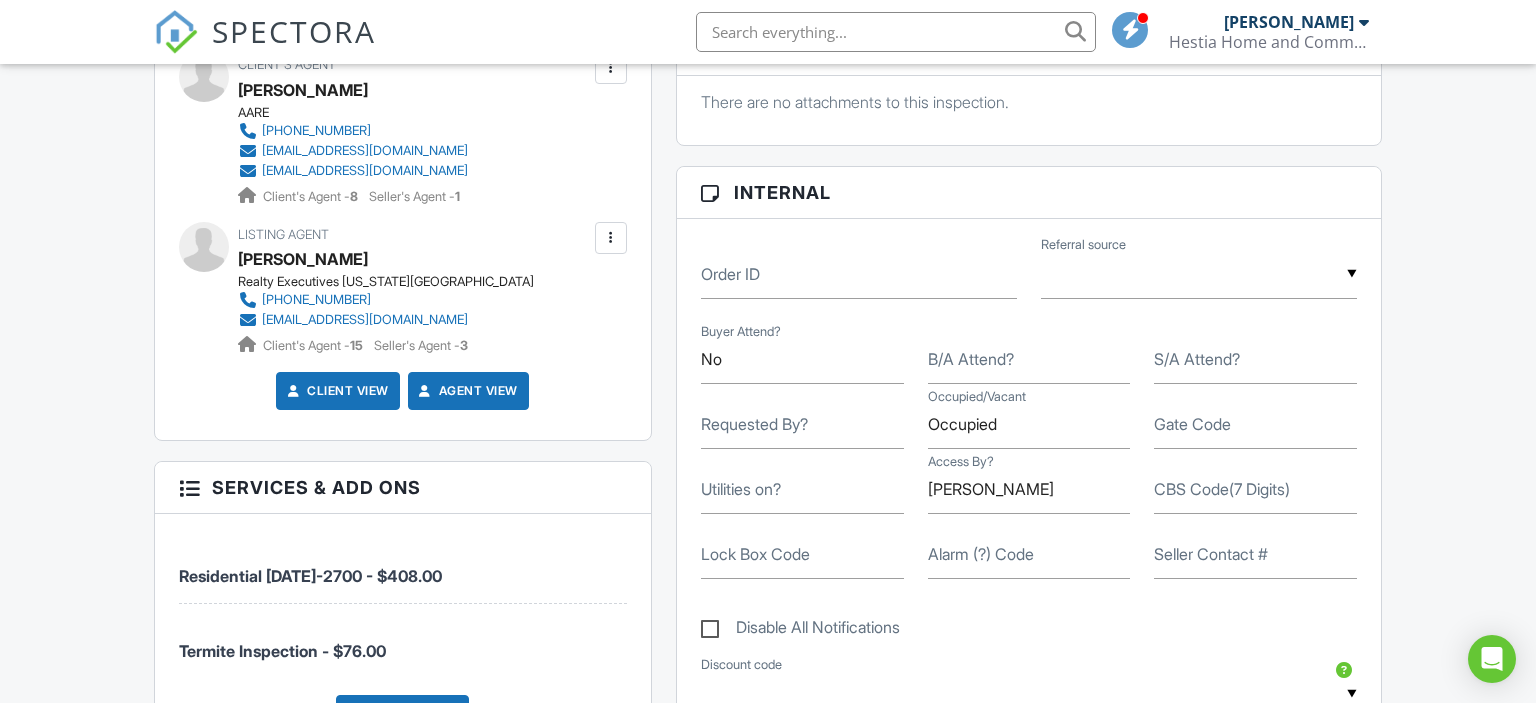 click on "B/A Attend?" at bounding box center [971, 359] 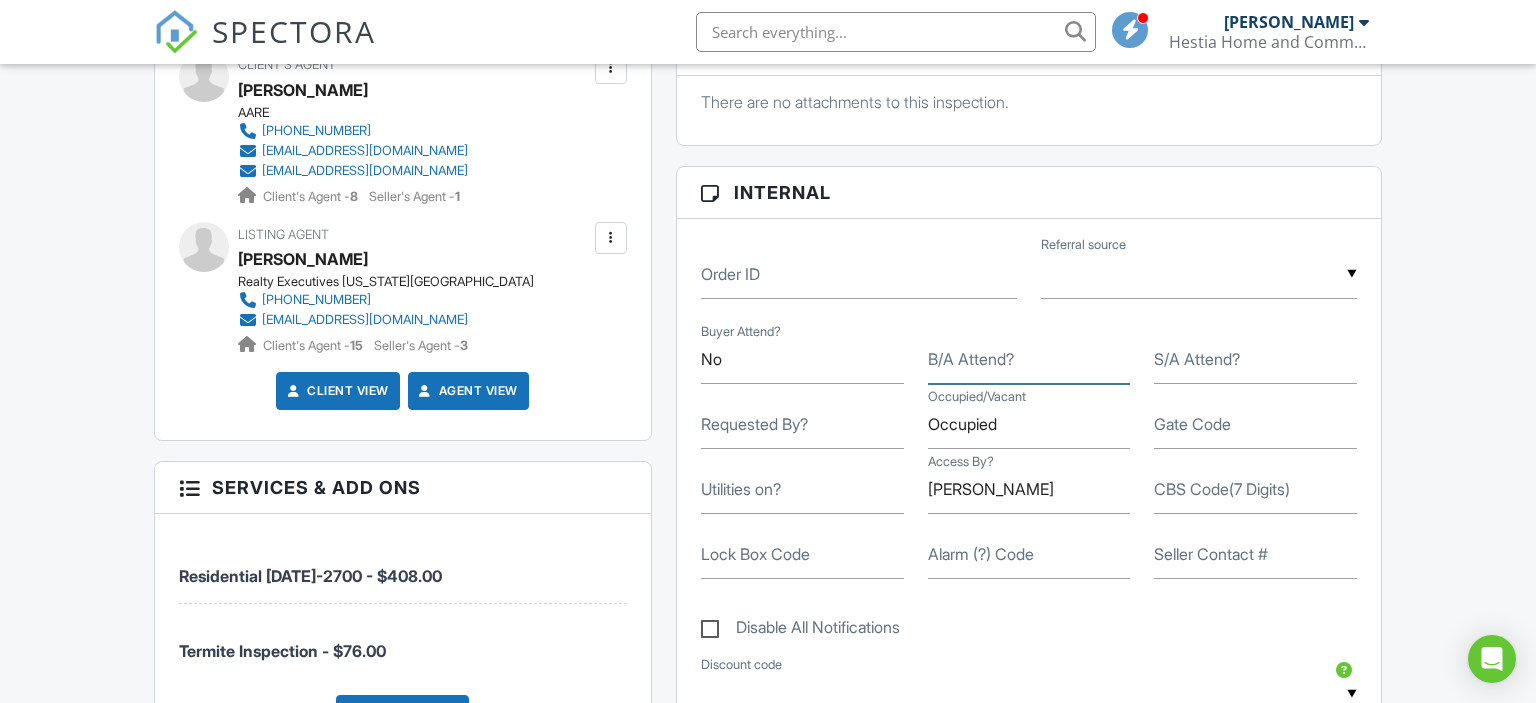 click on "B/A Attend?" at bounding box center (1029, 359) 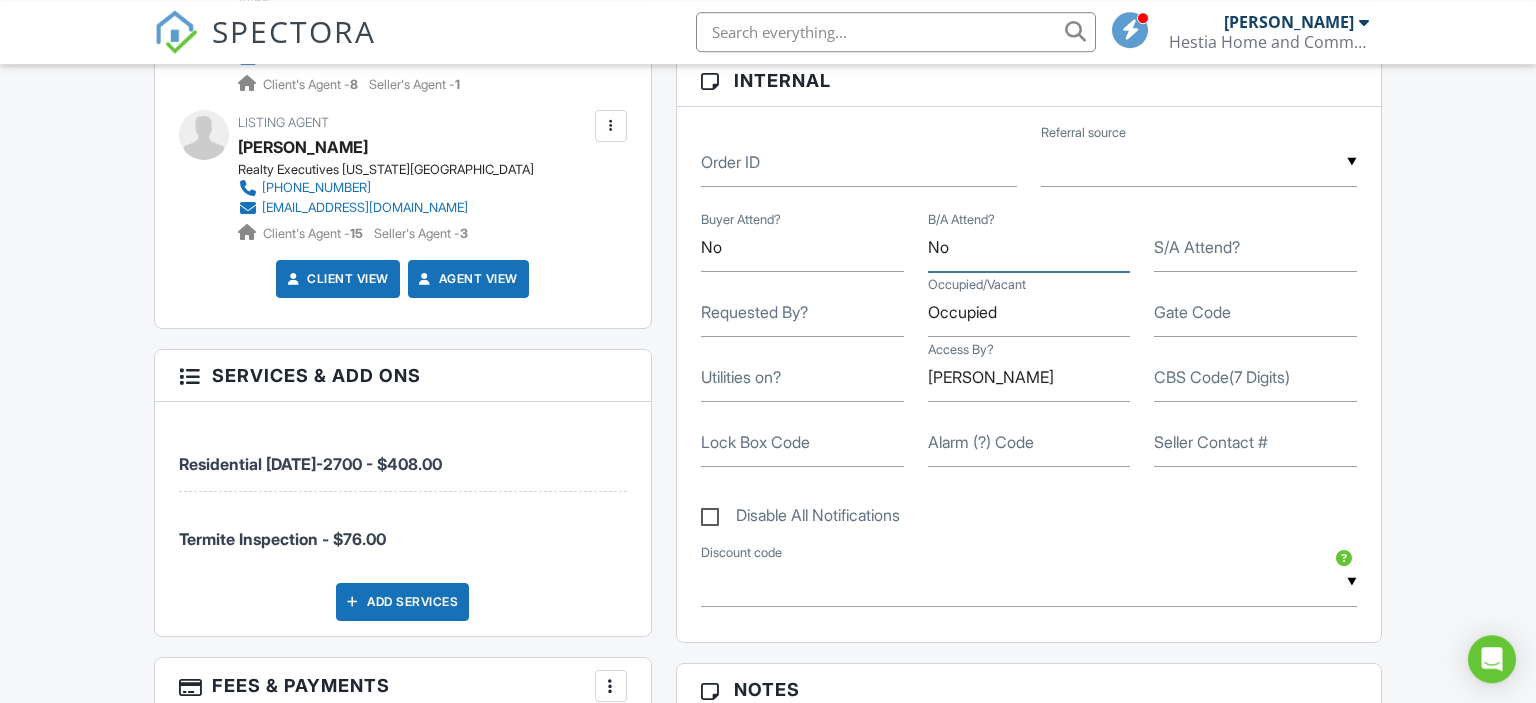 scroll, scrollTop: 950, scrollLeft: 0, axis: vertical 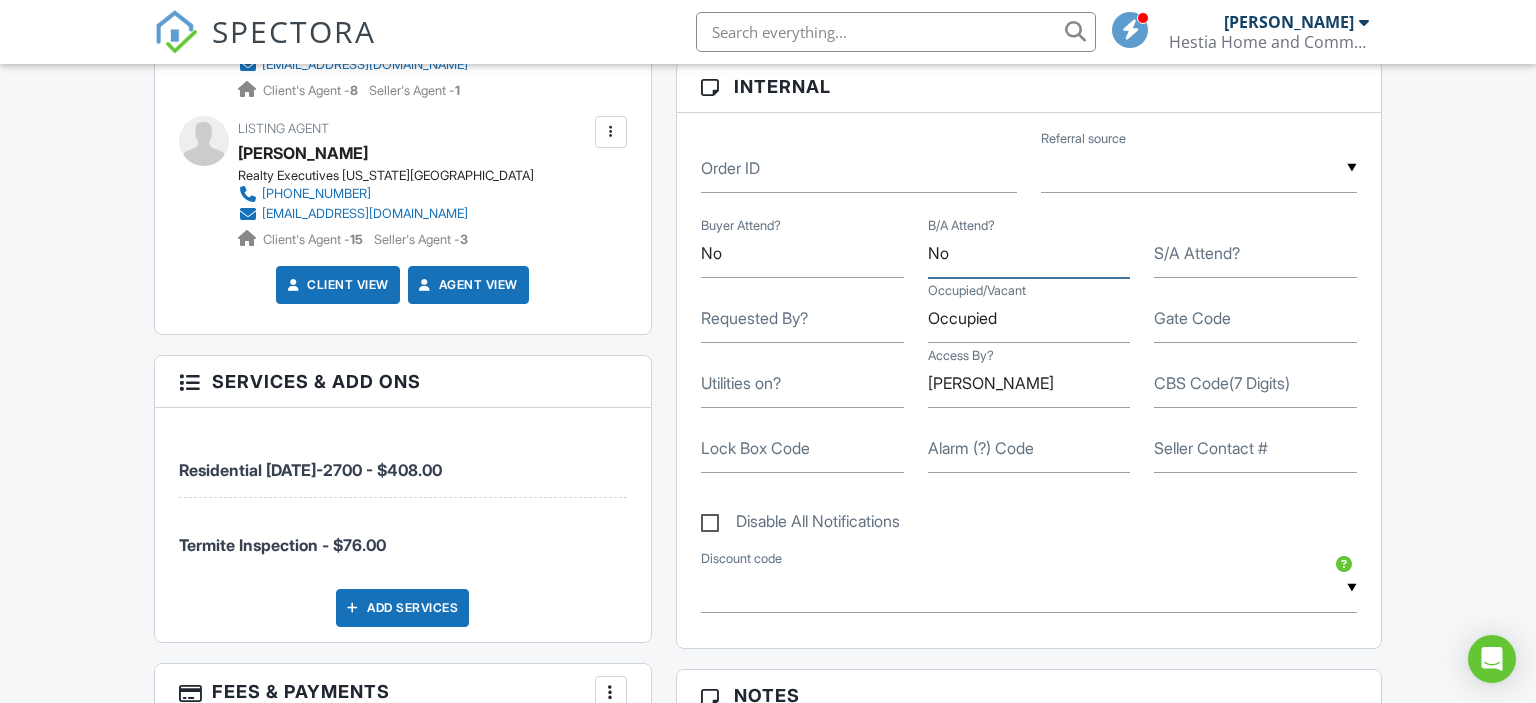 type on "No" 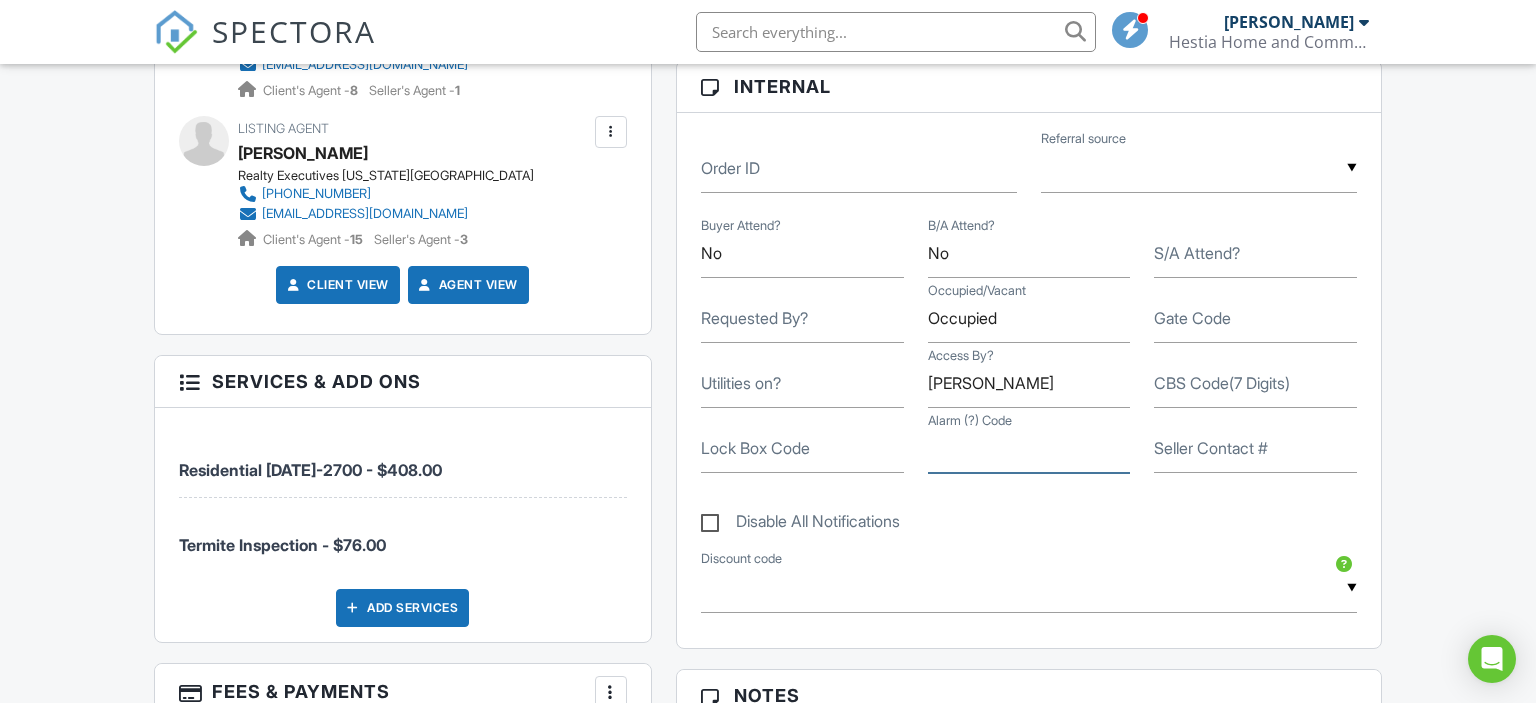 click on "Alarm (?) Code" at bounding box center [1029, 448] 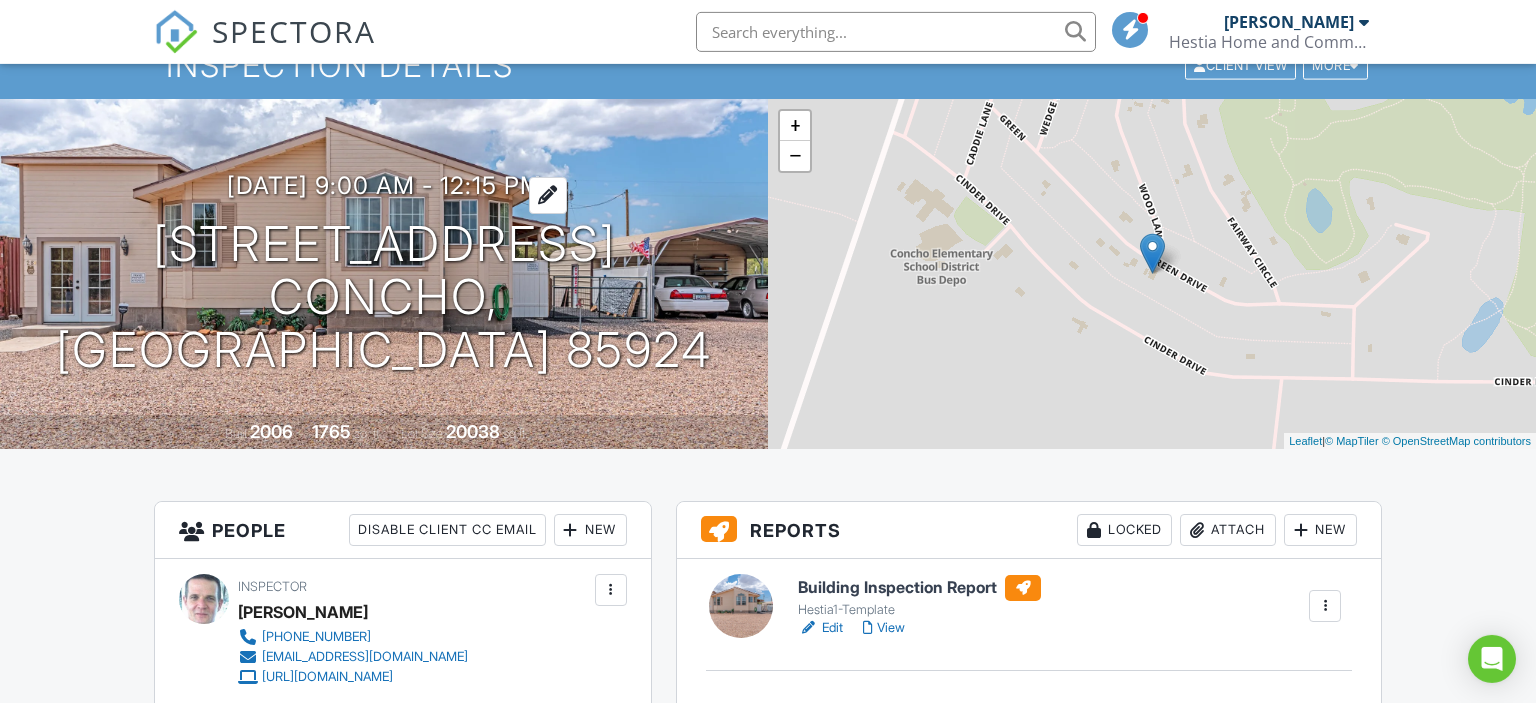 scroll, scrollTop: 0, scrollLeft: 0, axis: both 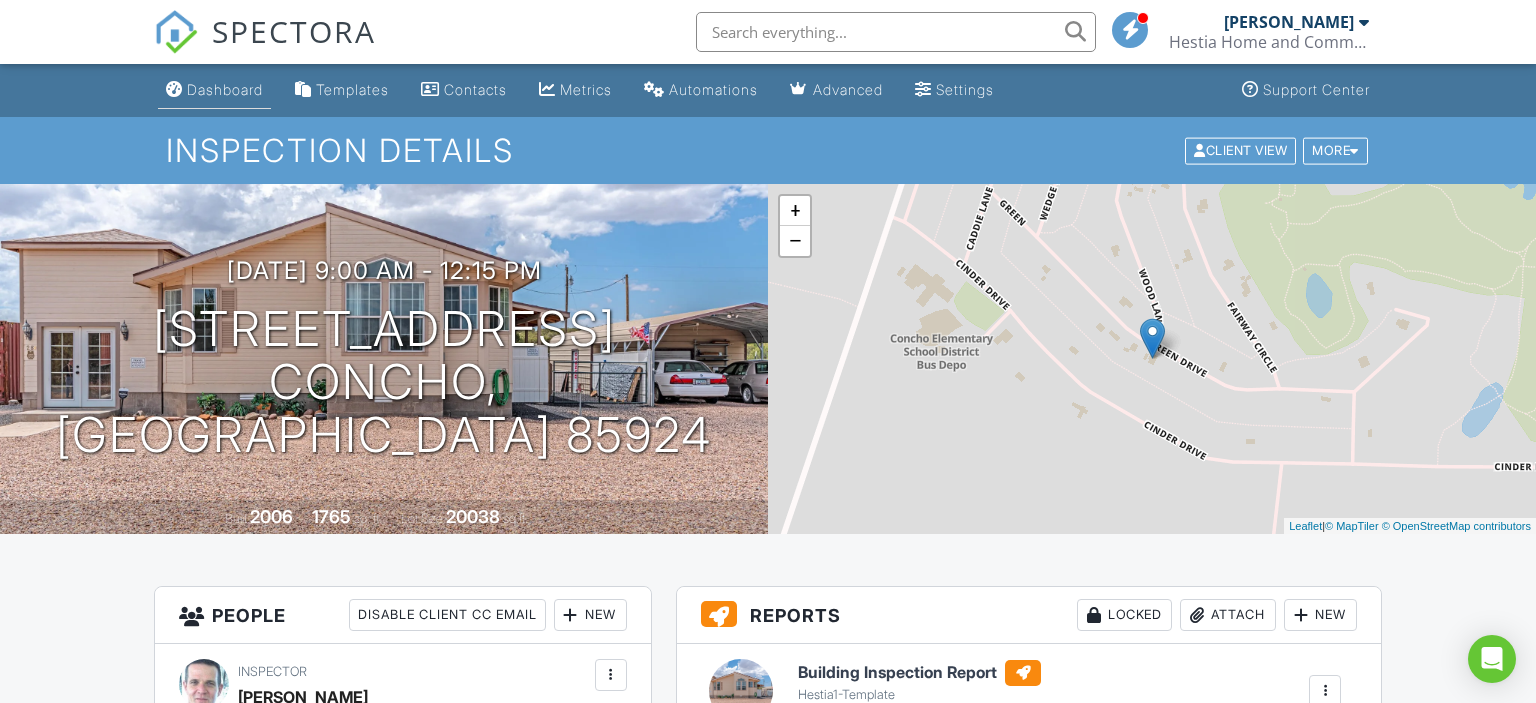 click on "Dashboard" at bounding box center [225, 89] 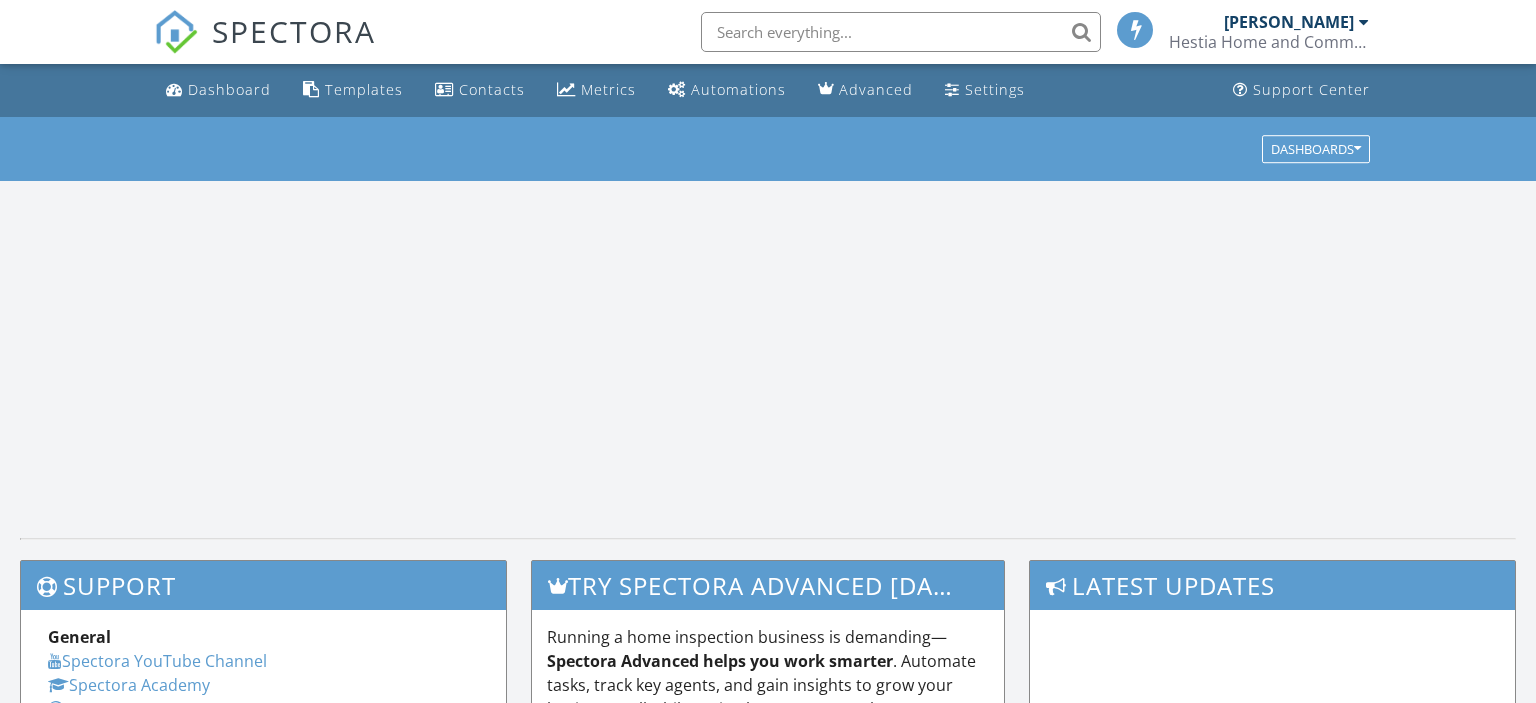 scroll, scrollTop: 0, scrollLeft: 0, axis: both 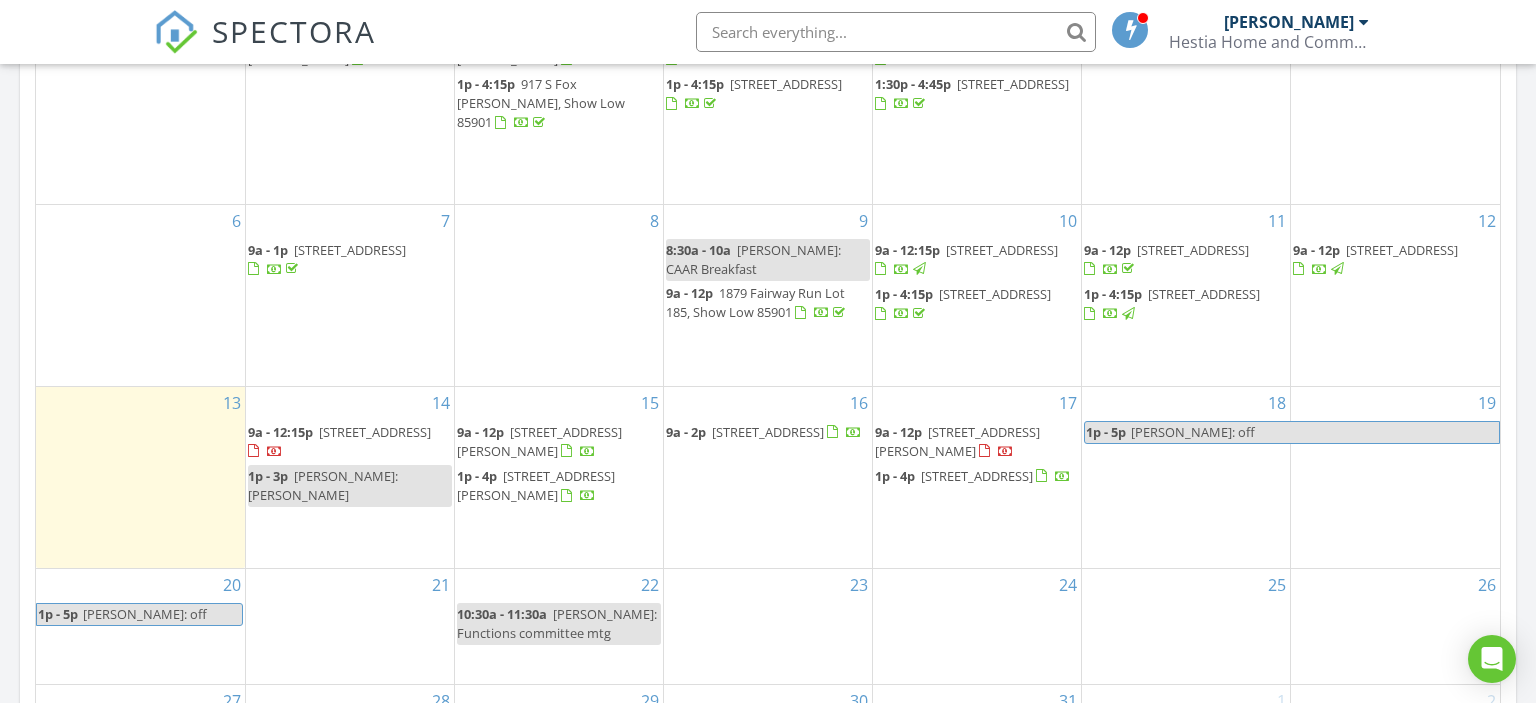 click on "[STREET_ADDRESS][PERSON_NAME]" at bounding box center [539, 441] 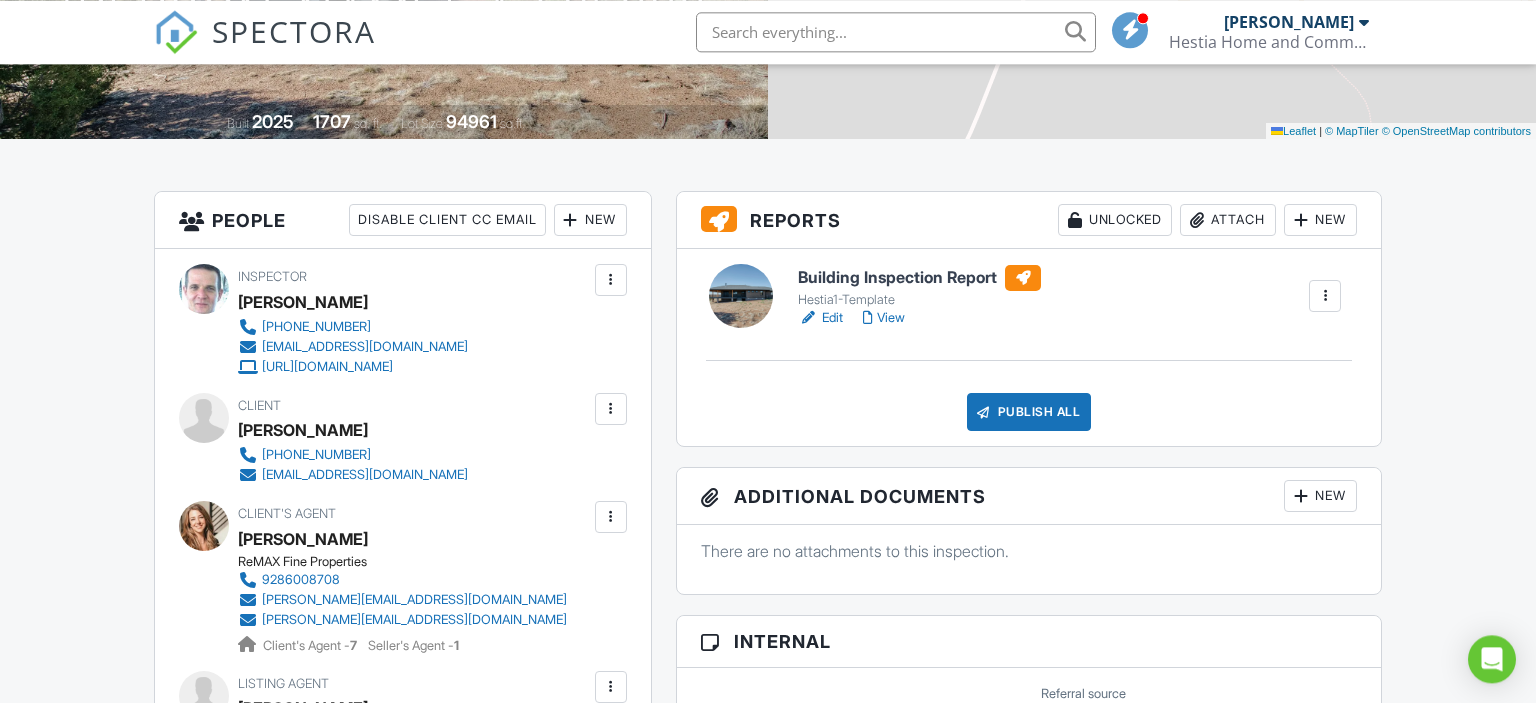 scroll, scrollTop: 0, scrollLeft: 0, axis: both 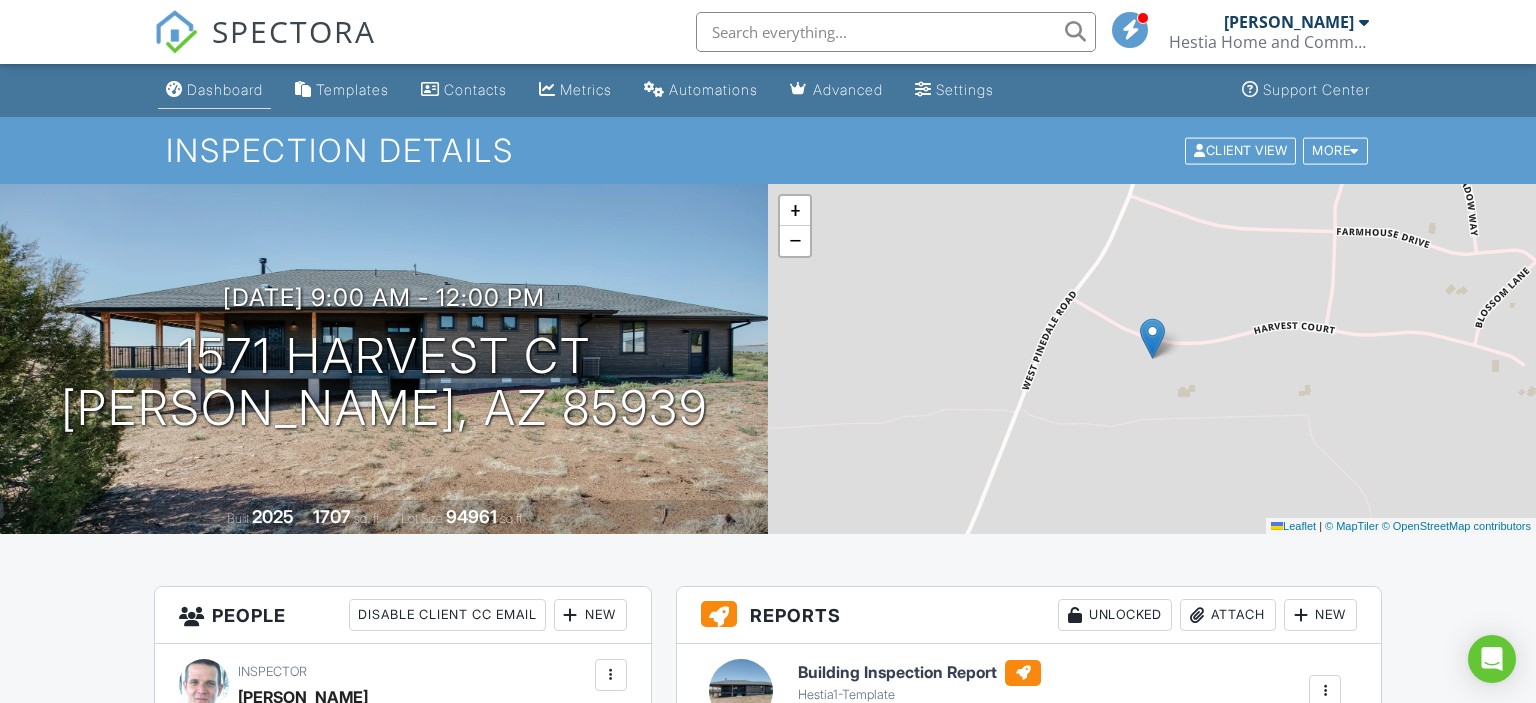 click on "Dashboard" at bounding box center (225, 89) 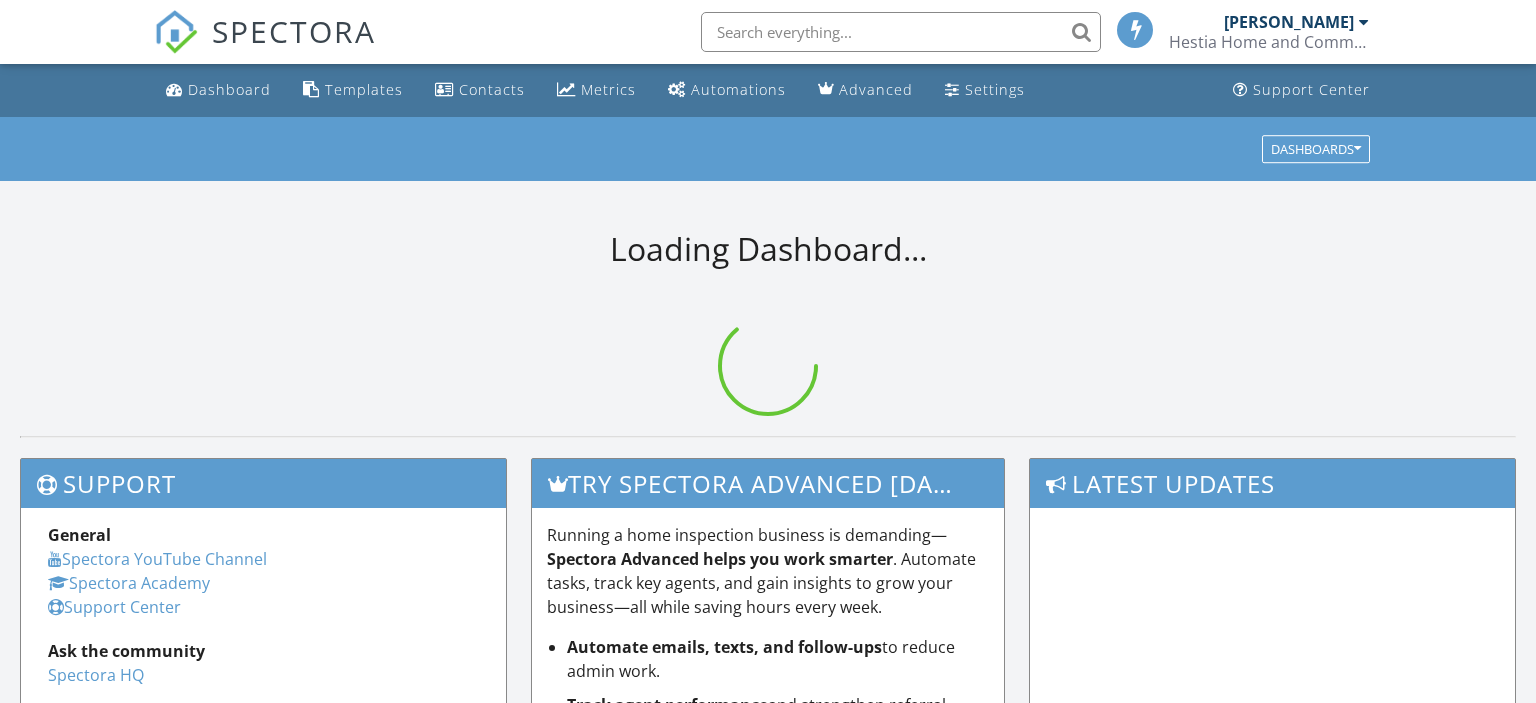 scroll, scrollTop: 0, scrollLeft: 0, axis: both 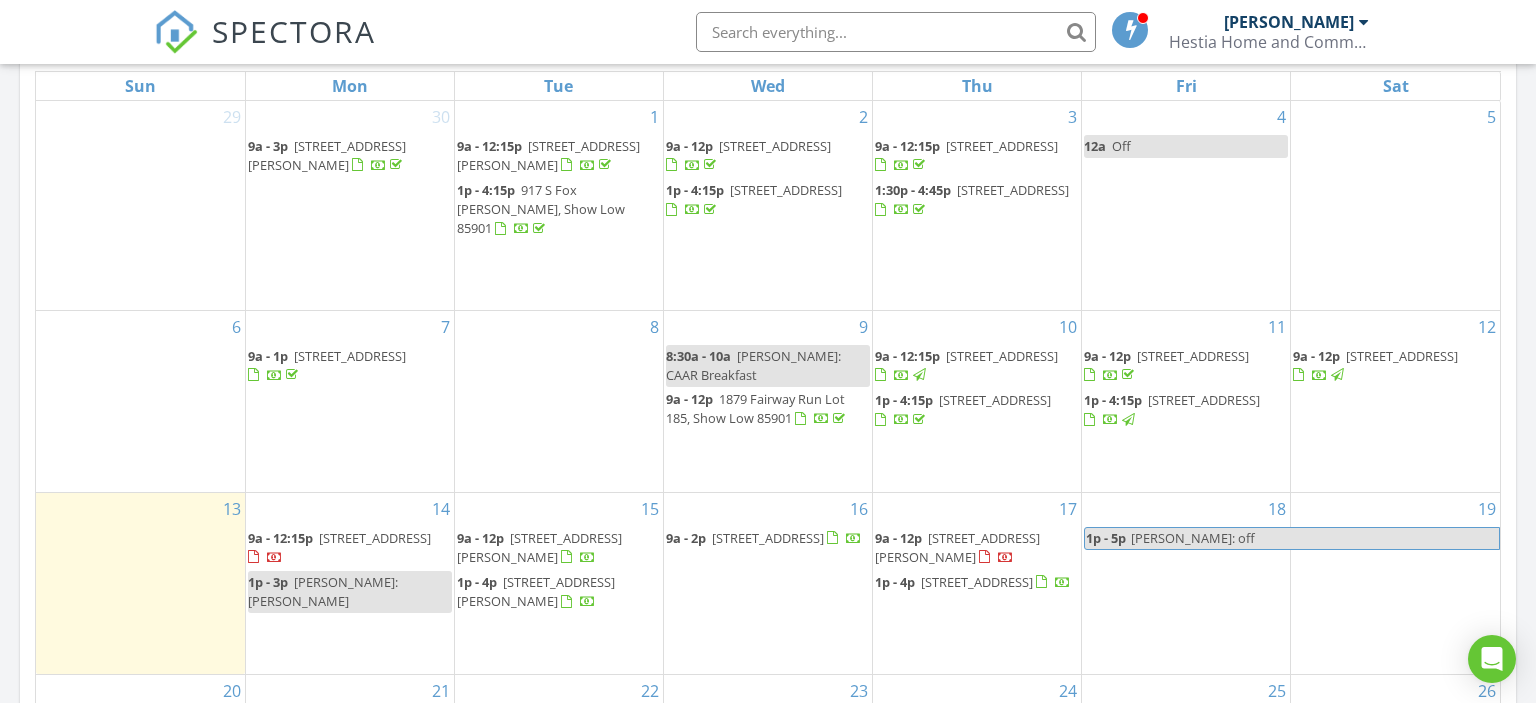 click on "[STREET_ADDRESS][PERSON_NAME]" at bounding box center (536, 591) 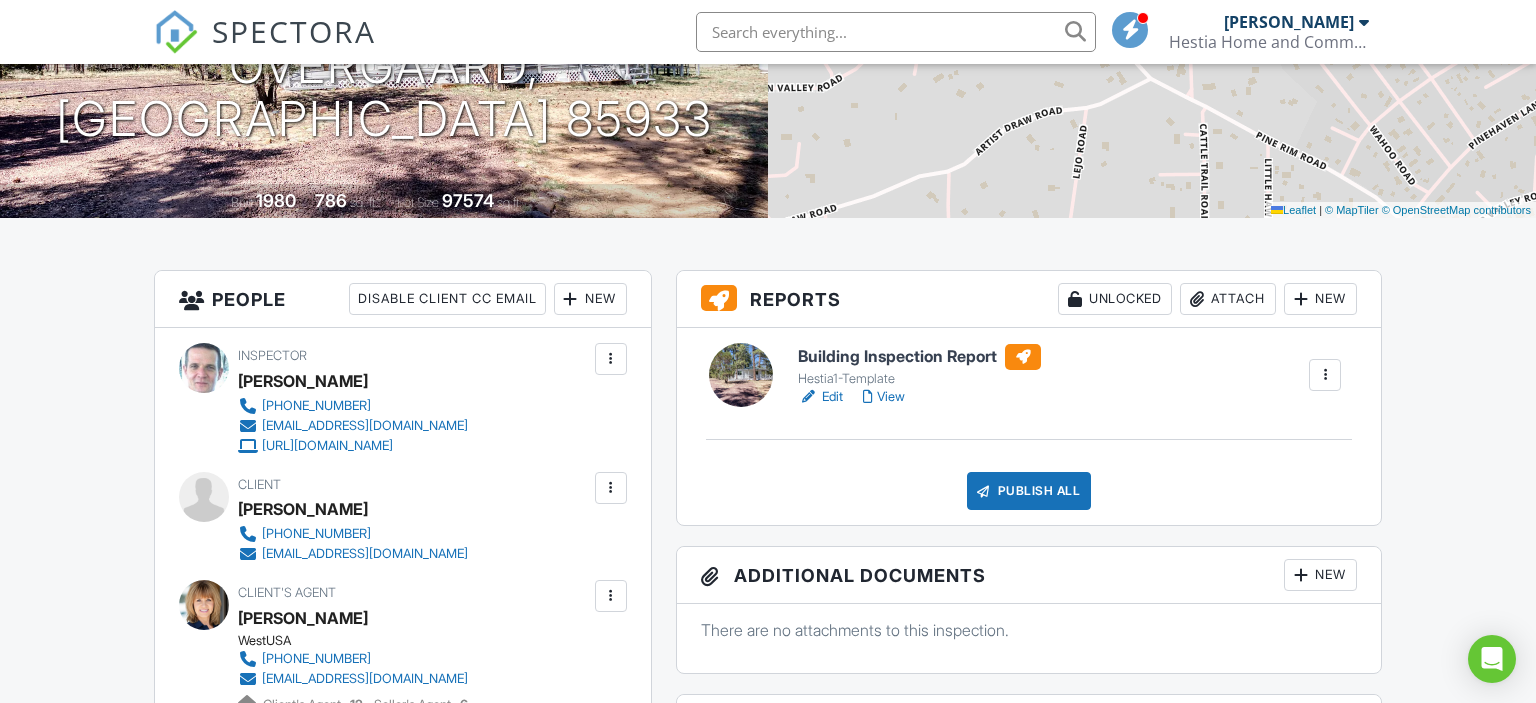 scroll, scrollTop: 0, scrollLeft: 0, axis: both 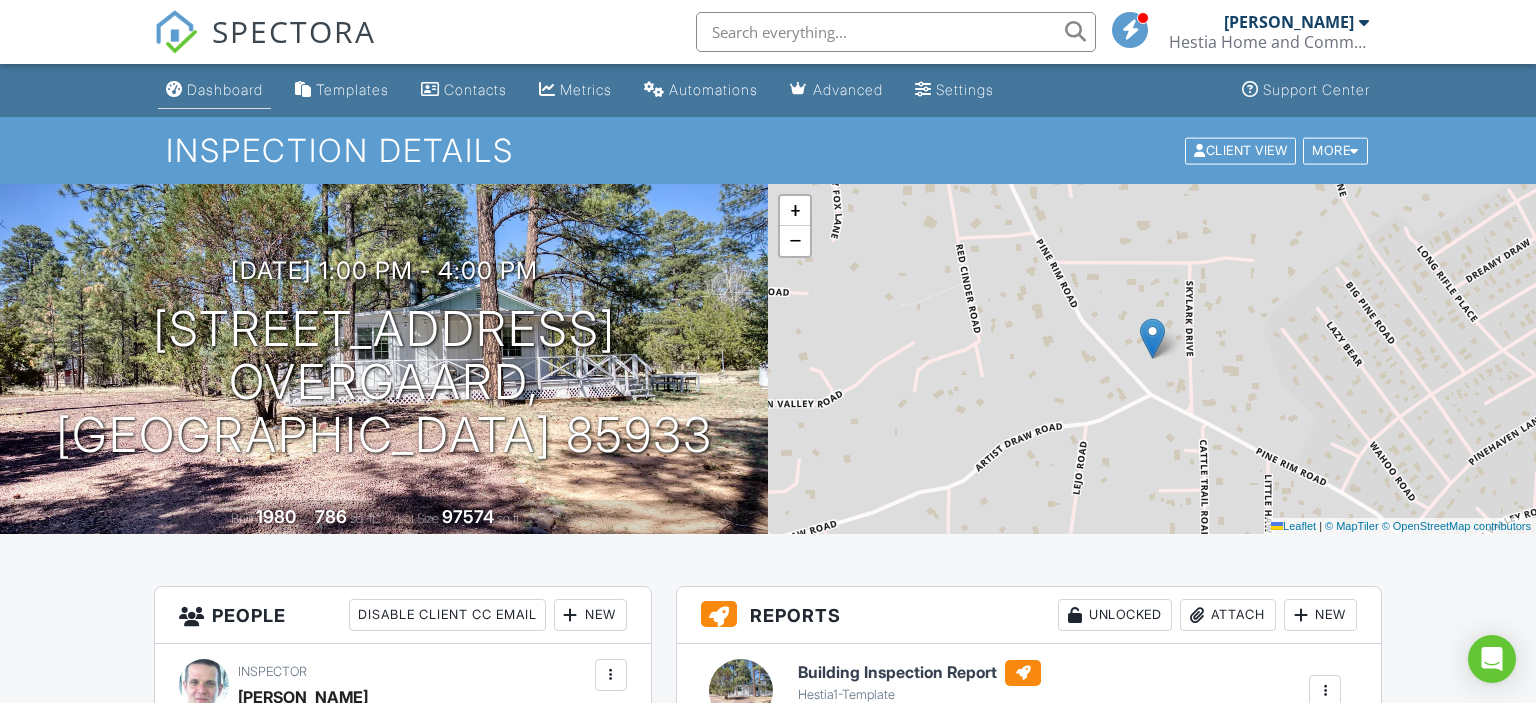 click on "Dashboard" at bounding box center (225, 89) 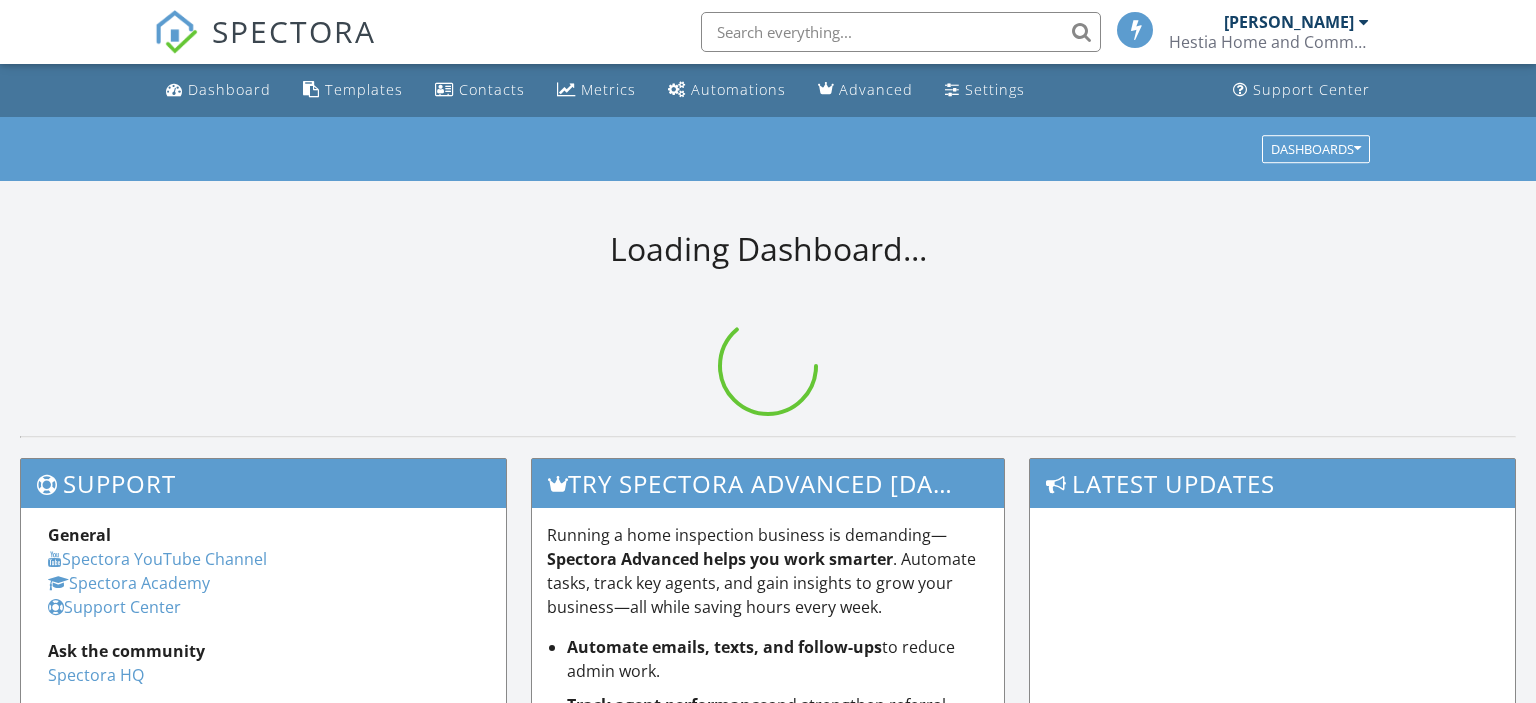 scroll, scrollTop: 0, scrollLeft: 0, axis: both 